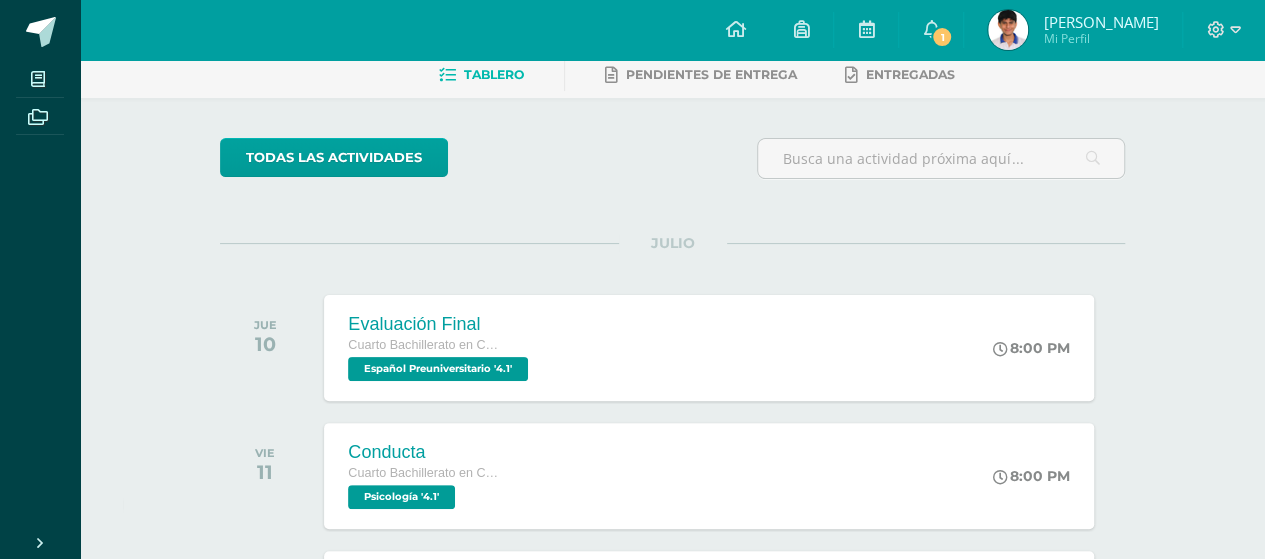 scroll, scrollTop: 200, scrollLeft: 0, axis: vertical 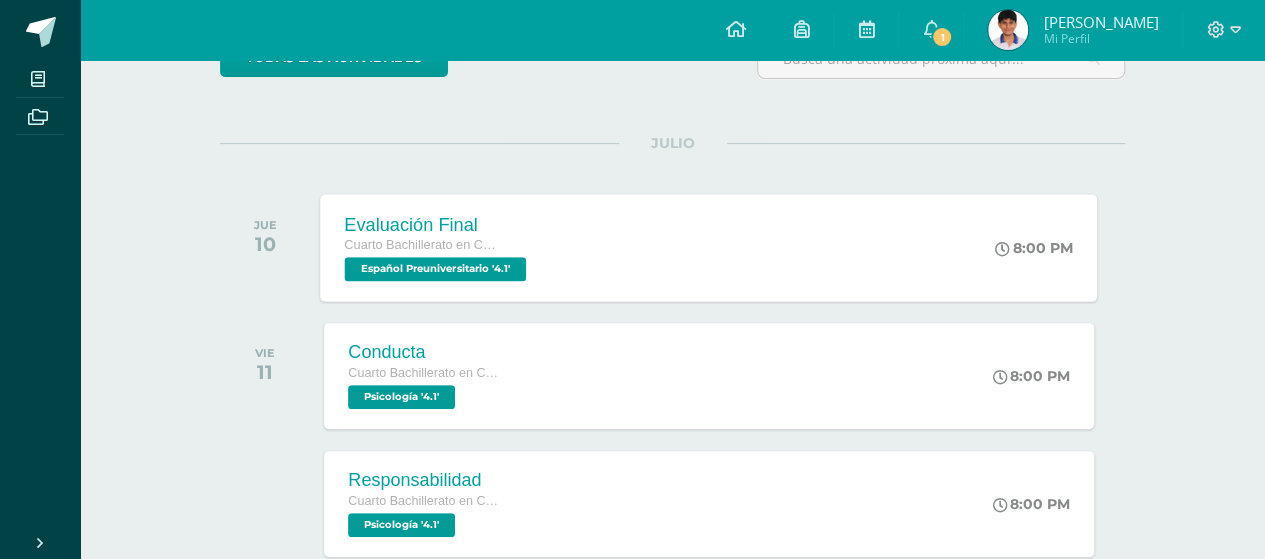 click on "Evaluación Final
Cuarto Bachillerato en Ciencias y Letras
Español Preuniversitario '4.1'
8:00 PM
Evaluación Final
Español Preuniversitario
Cargando contenido" at bounding box center [709, 247] 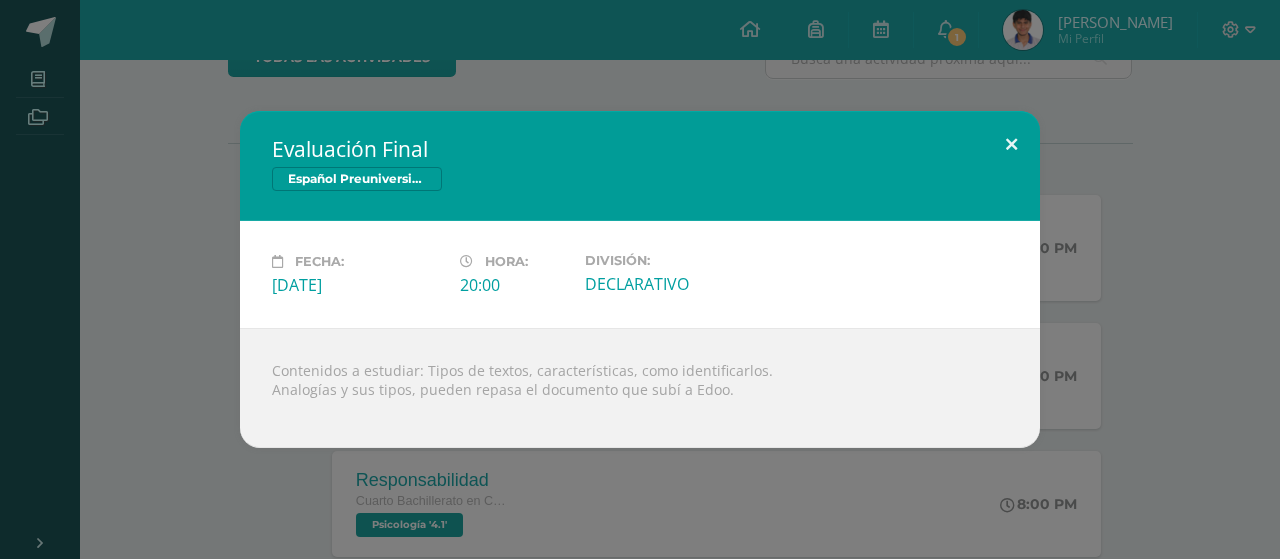 click at bounding box center (1011, 145) 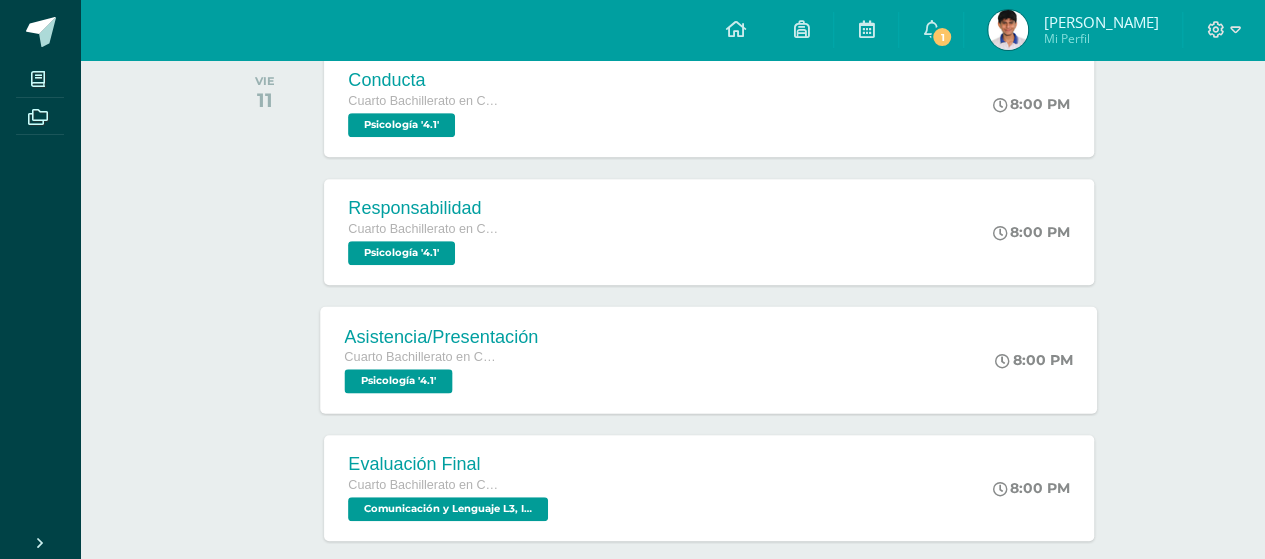 scroll, scrollTop: 600, scrollLeft: 0, axis: vertical 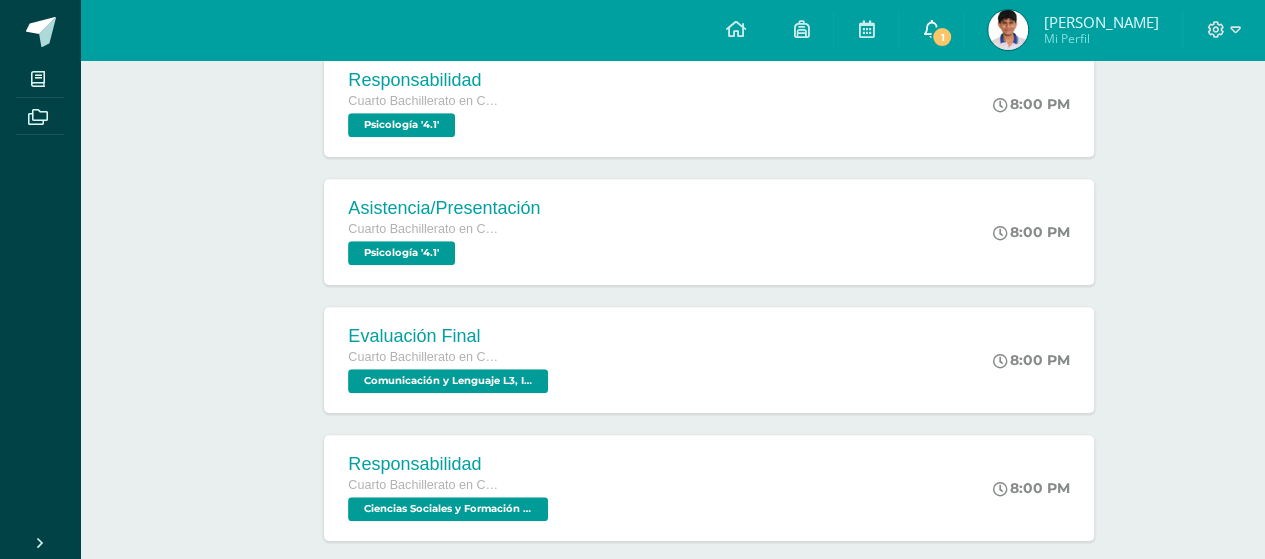 click on "1" at bounding box center [942, 37] 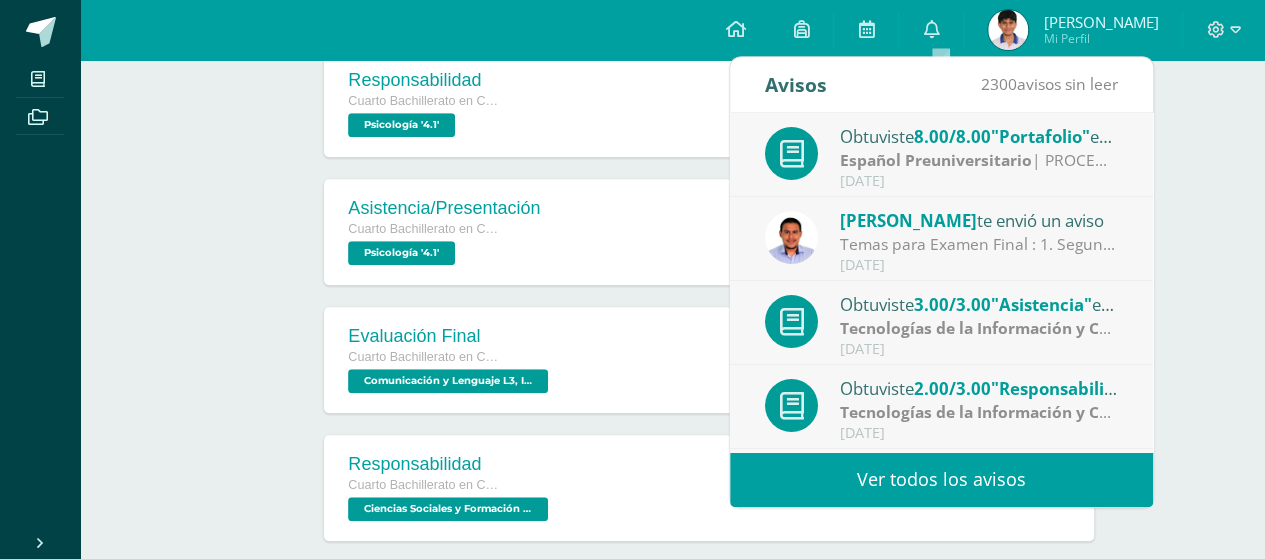 click on "Temas para Examen Final :
1. Segunda [PERSON_NAME]
2. Aplicación de La Segunda [PERSON_NAME]
3. Fricción
4. Planos Inclinados
5. Maquina [PERSON_NAME]" at bounding box center (979, 244) 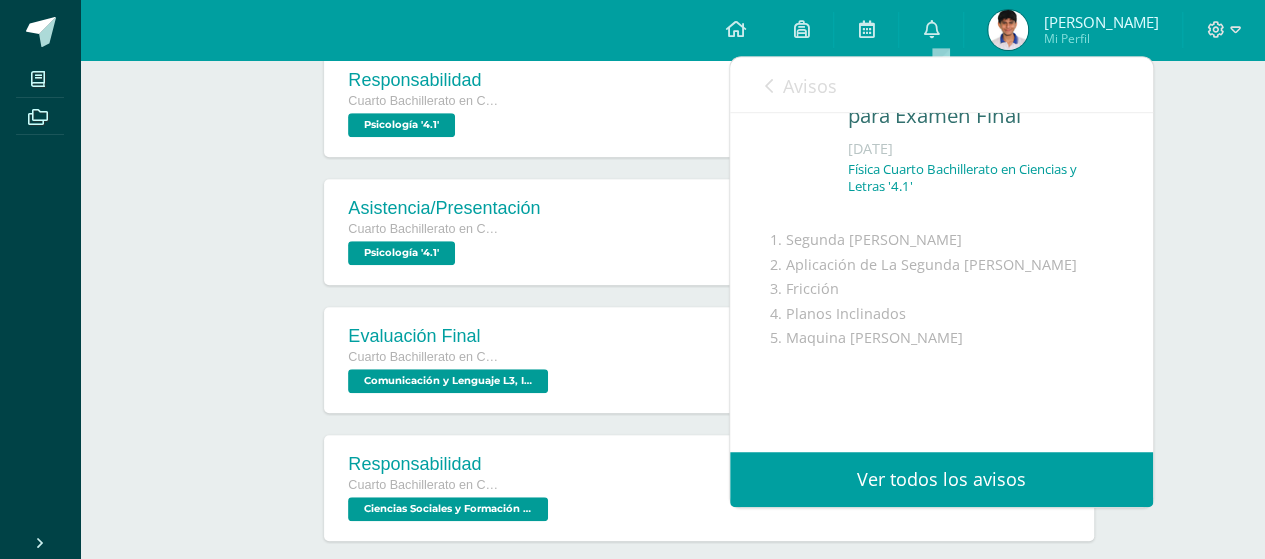 scroll, scrollTop: 201, scrollLeft: 0, axis: vertical 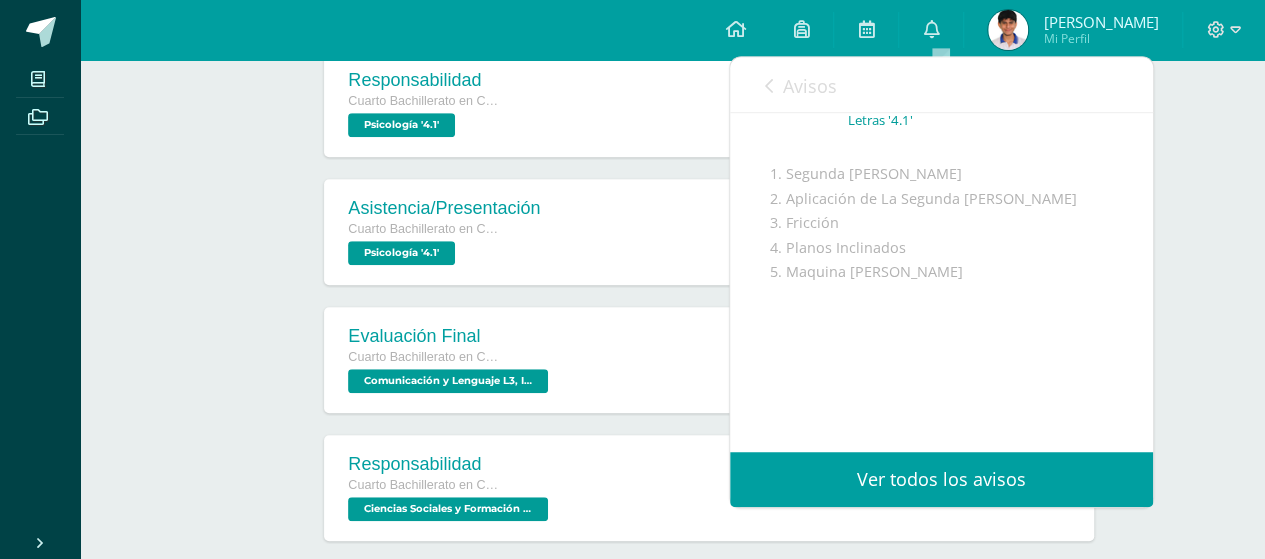 click on "Mi Perfil" at bounding box center (1100, 38) 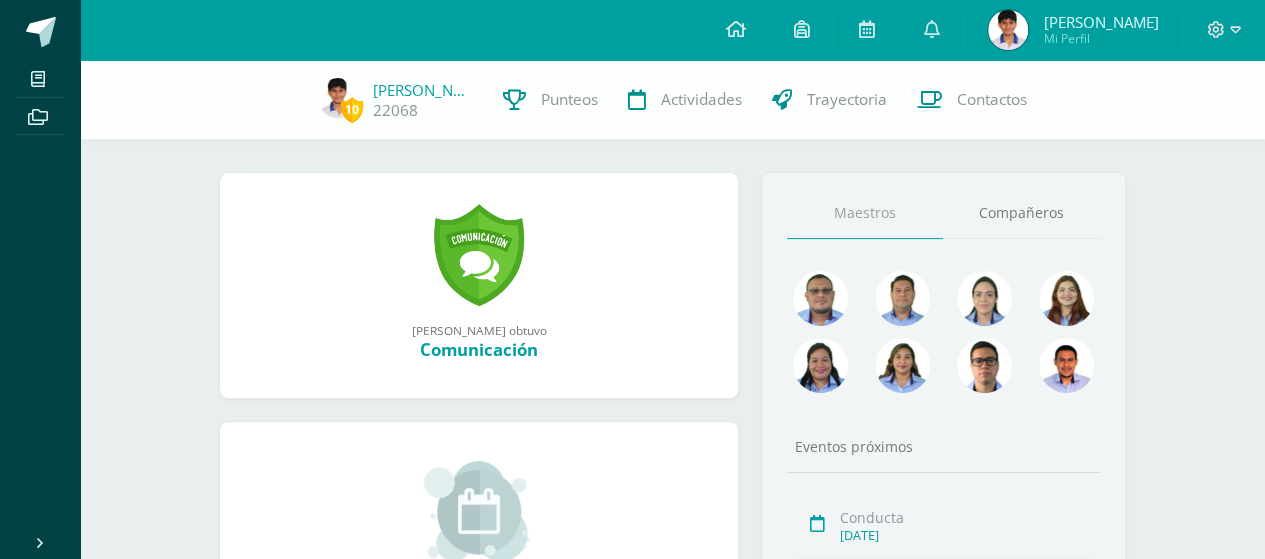 scroll, scrollTop: 200, scrollLeft: 0, axis: vertical 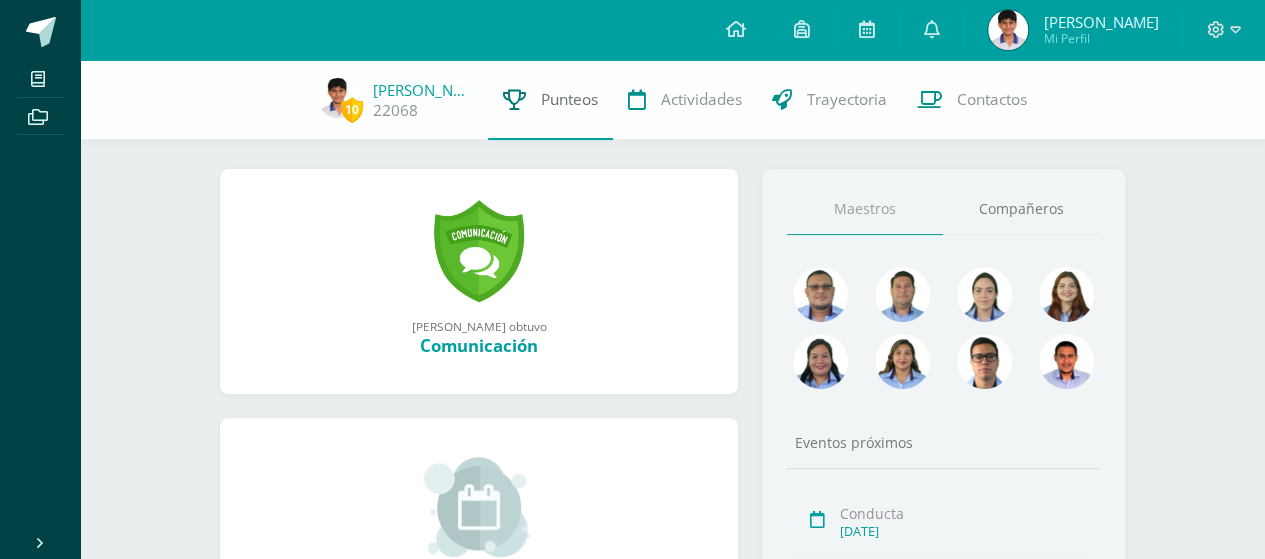 click on "Punteos" at bounding box center (569, 99) 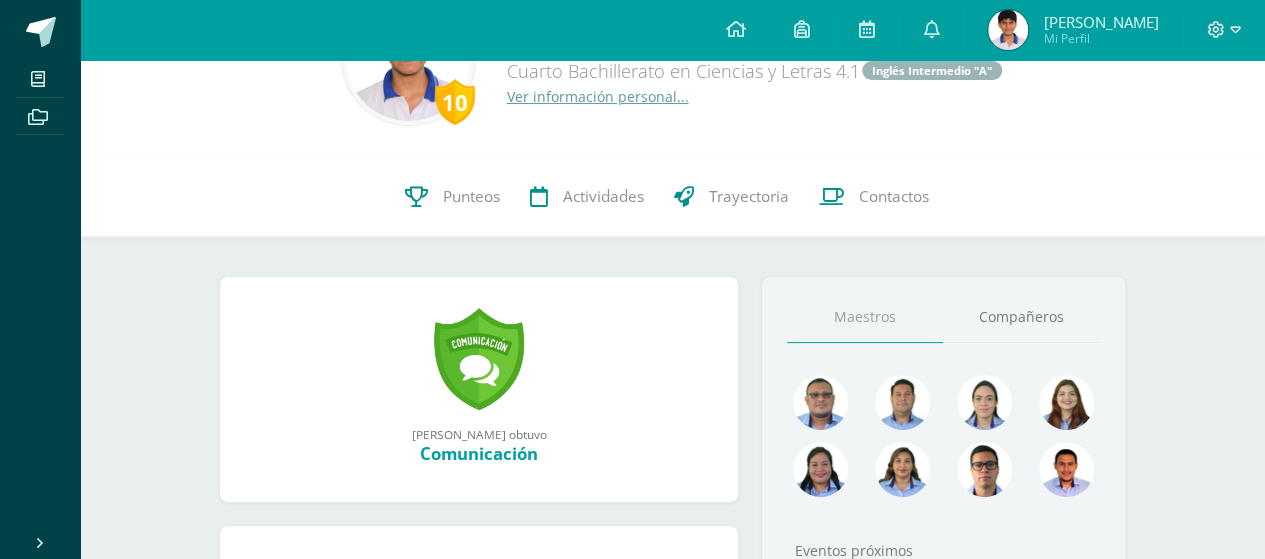 scroll, scrollTop: 0, scrollLeft: 0, axis: both 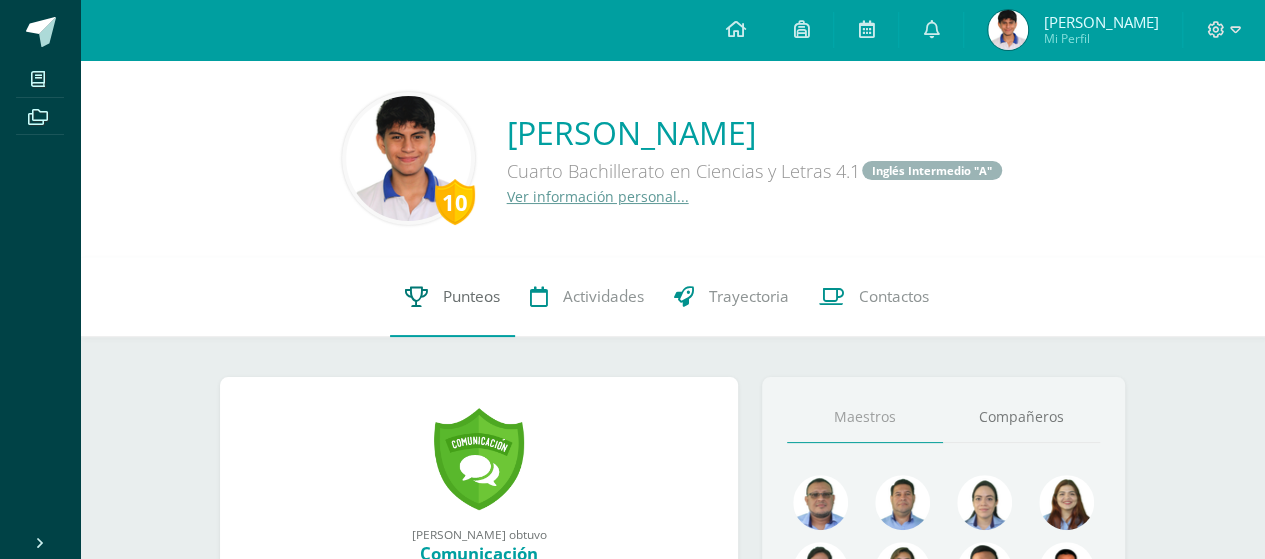 click on "Punteos" at bounding box center (452, 297) 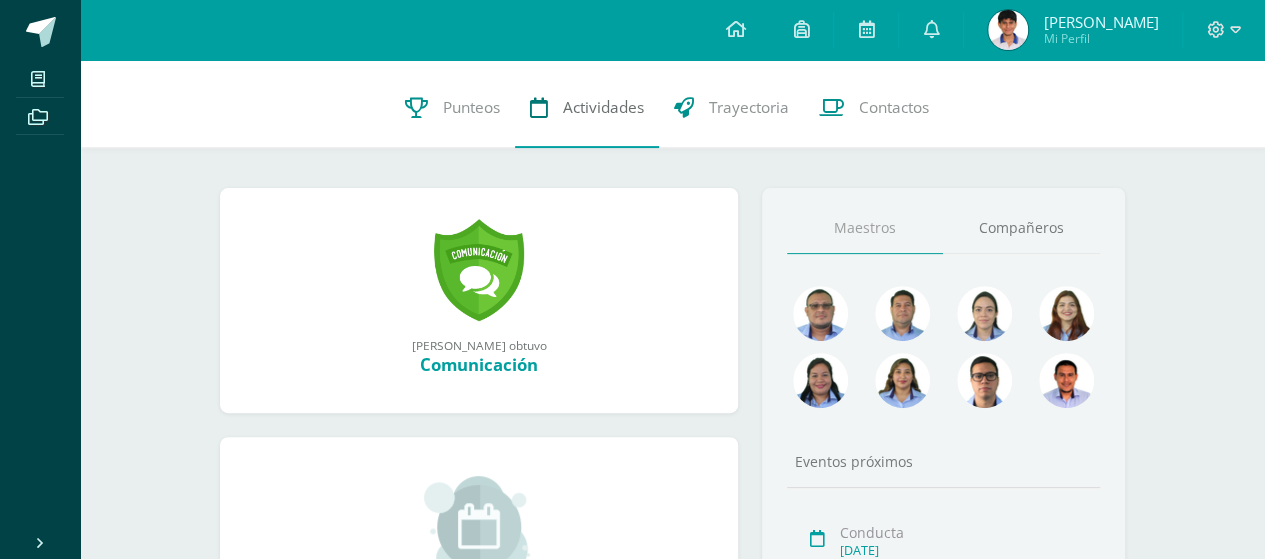 scroll, scrollTop: 100, scrollLeft: 0, axis: vertical 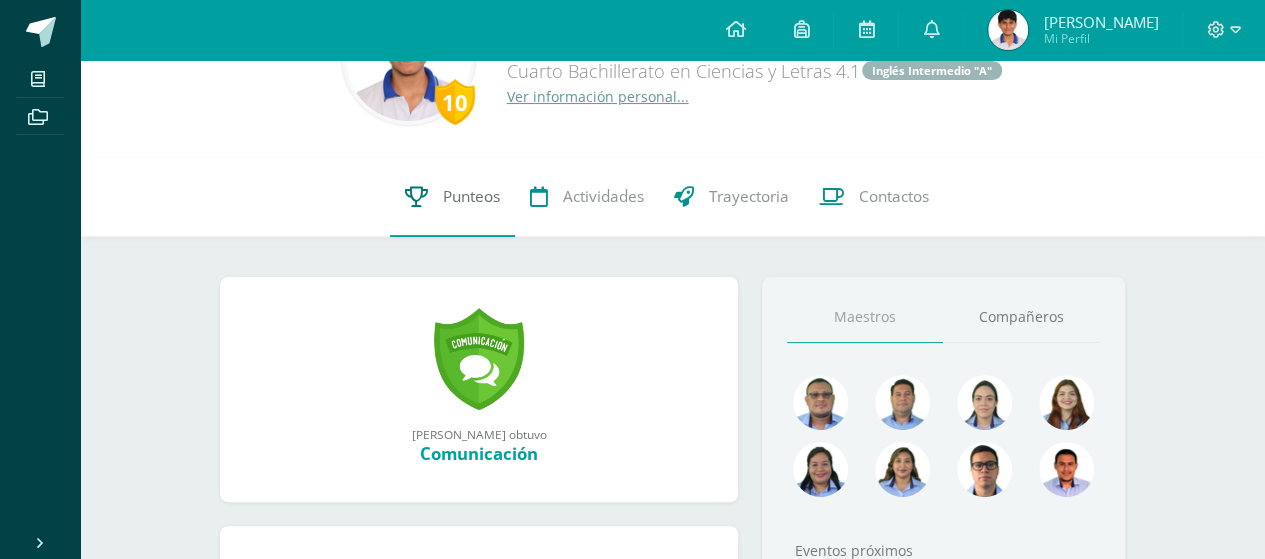 click on "Punteos" at bounding box center [471, 196] 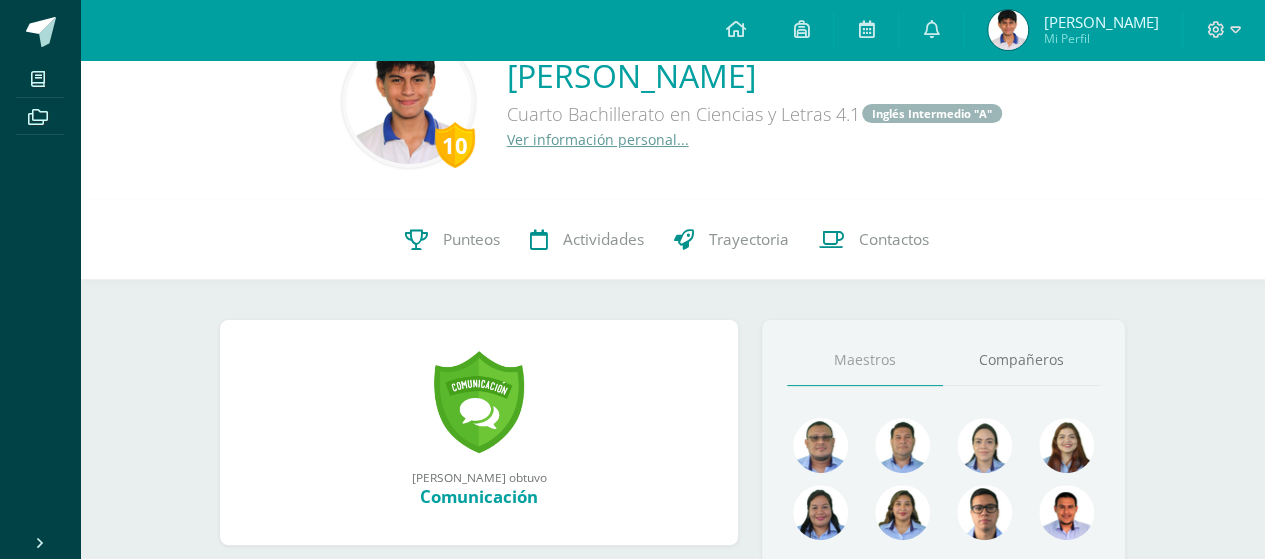 scroll, scrollTop: 0, scrollLeft: 0, axis: both 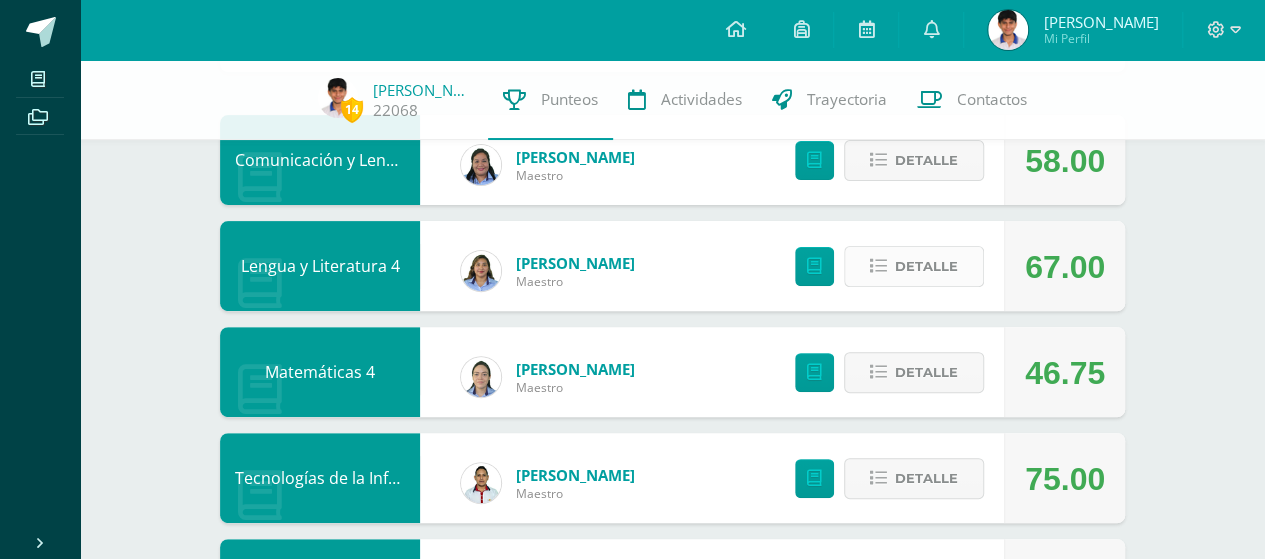 click on "Detalle" at bounding box center (926, 266) 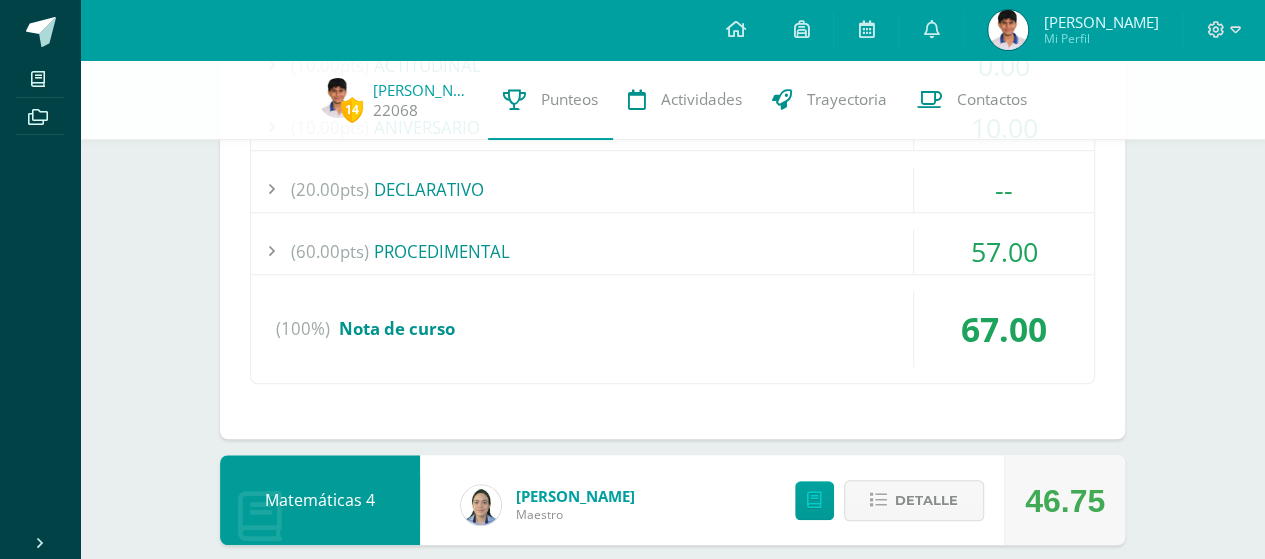 scroll, scrollTop: 600, scrollLeft: 0, axis: vertical 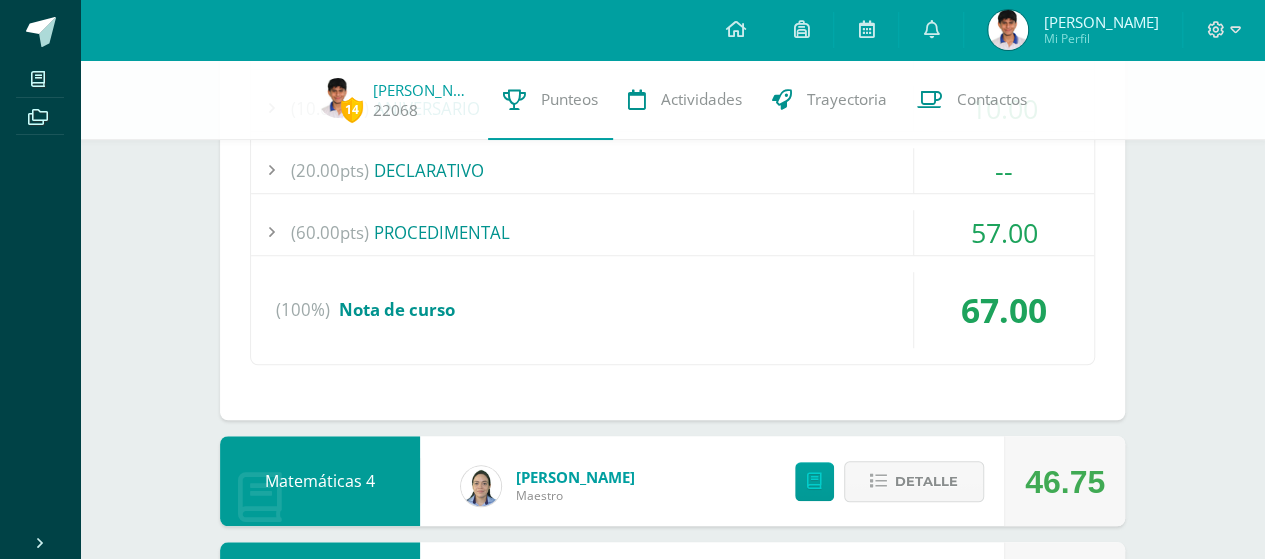 click on "Nota de curso" at bounding box center (397, 309) 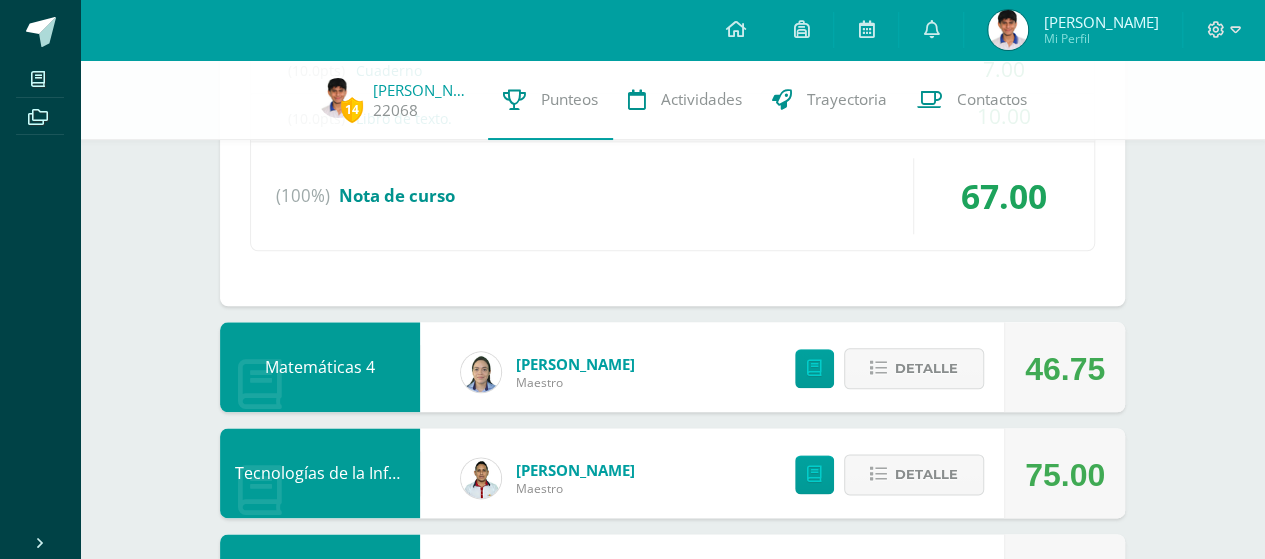 scroll, scrollTop: 1100, scrollLeft: 0, axis: vertical 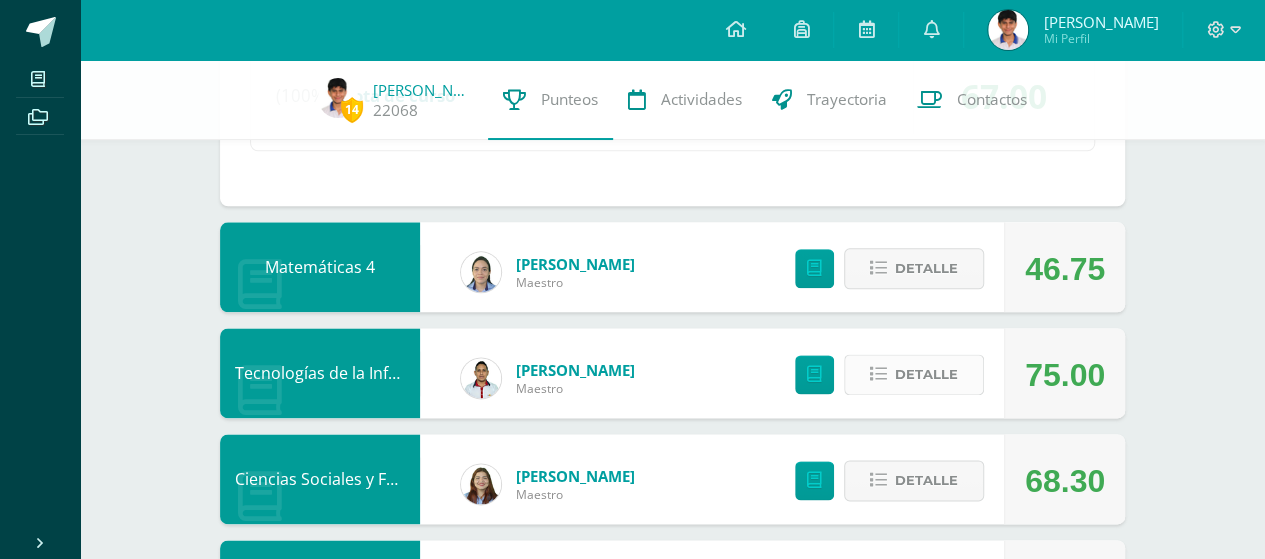 click on "Detalle" at bounding box center [926, 374] 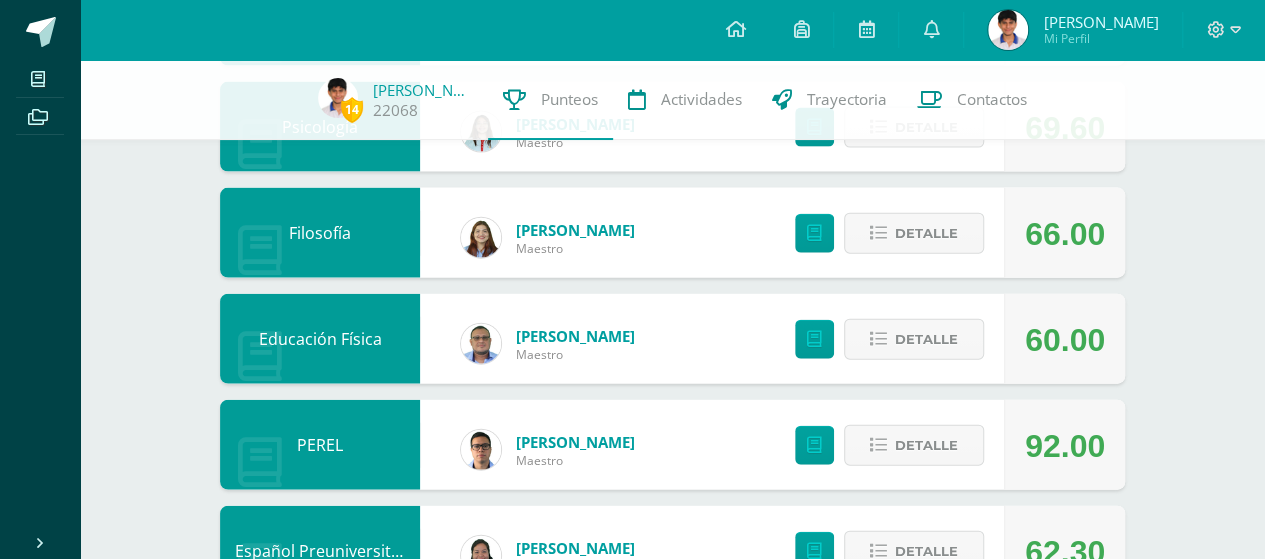 scroll, scrollTop: 2200, scrollLeft: 0, axis: vertical 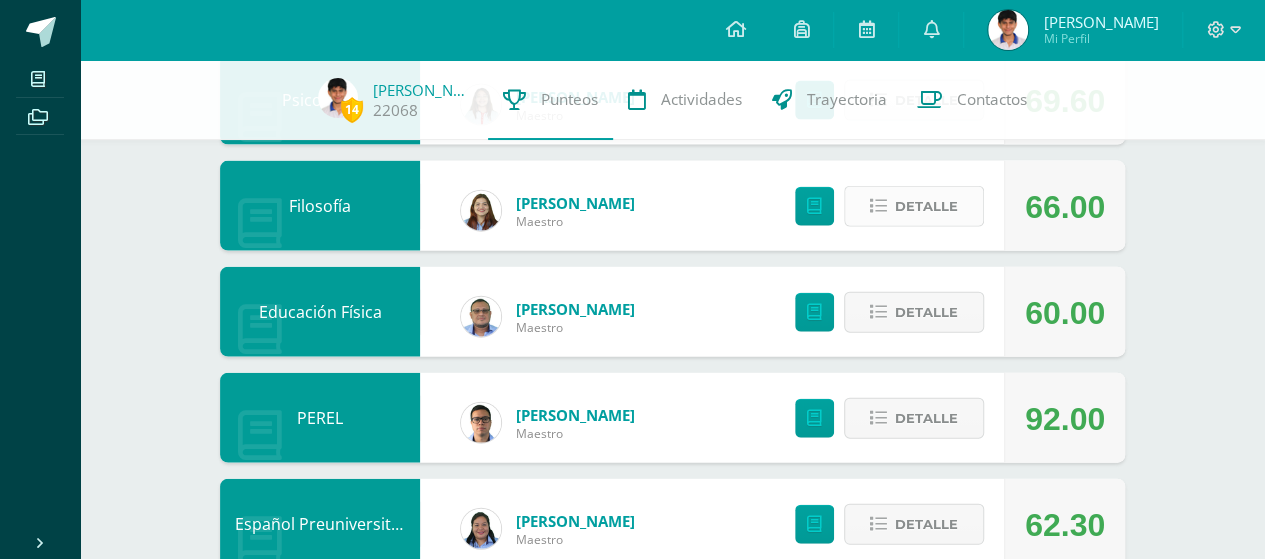 click on "Detalle" at bounding box center [926, 206] 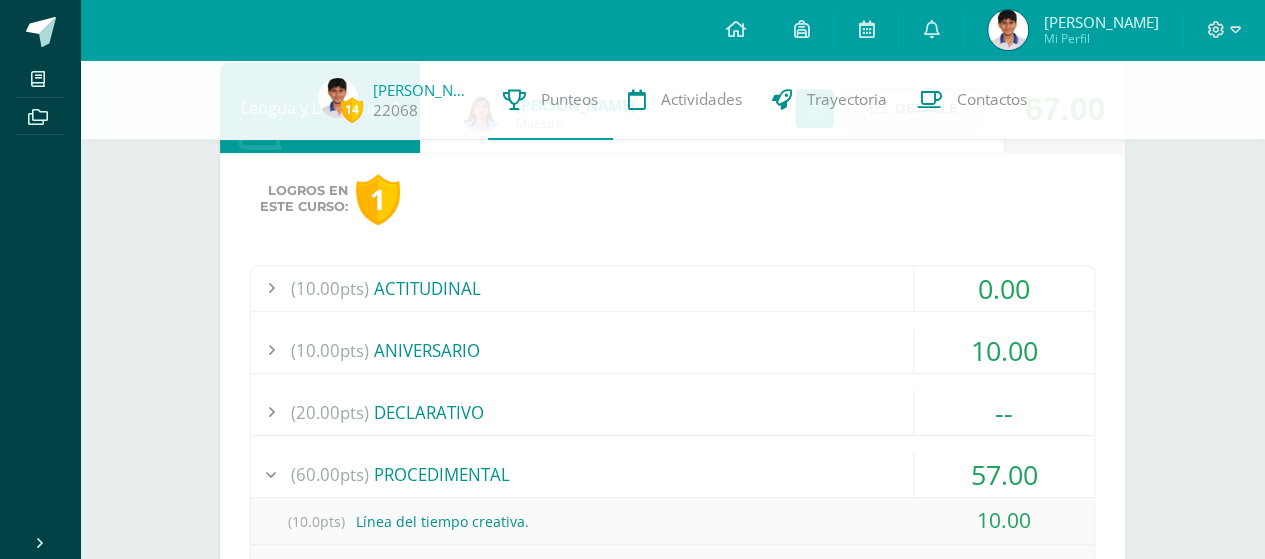scroll, scrollTop: 0, scrollLeft: 0, axis: both 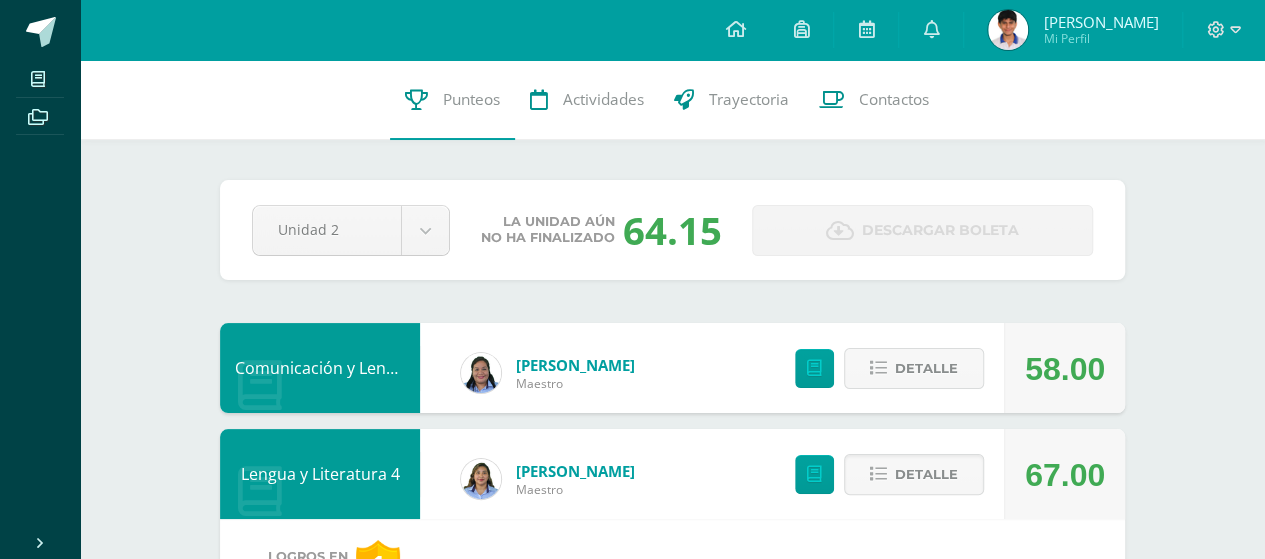 click on "14
[PERSON_NAME]
22068
Punteos Actividades Trayectoria Contactos  Pendiente
Unidad 2                             Unidad 1 Unidad 2 Unidad 3
La unidad aún no ha finalizado
64.15
Descargar boleta
Comunicación y Lenguaje L3, Inglés 4
[PERSON_NAME] Maestro
58.00
[GEOGRAPHIC_DATA]
Lengua y Literatura 4
[PERSON_NAME]
67.00
[GEOGRAPHIC_DATA]
Logros en
este curso:
1" at bounding box center [672, 1799] 